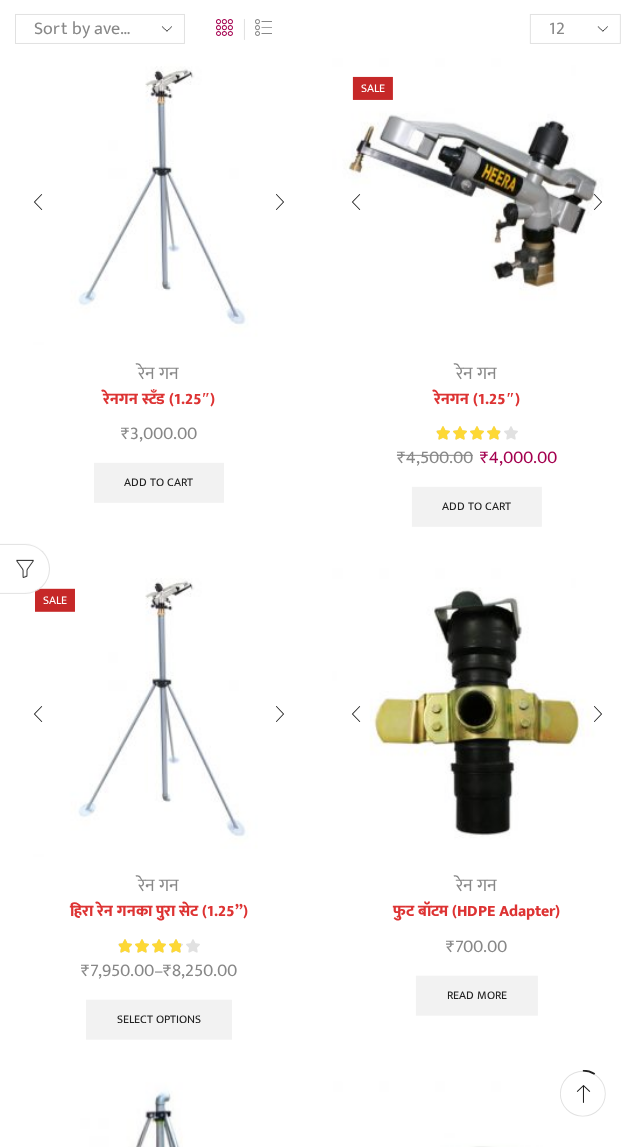 scroll, scrollTop: 0, scrollLeft: 0, axis: both 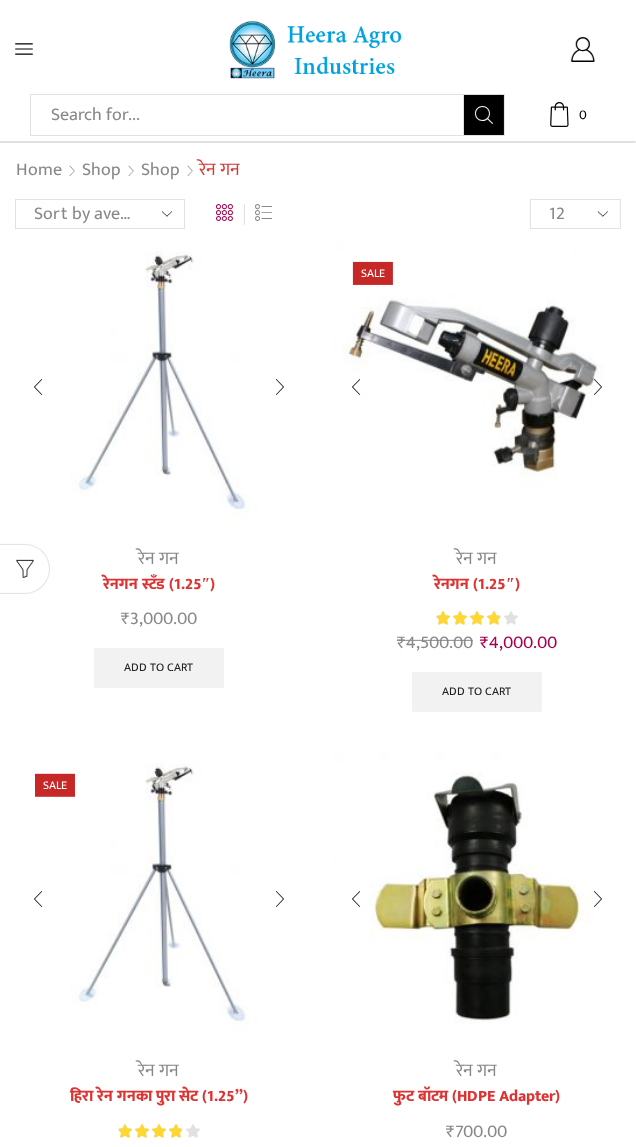 click at bounding box center [53, 49] 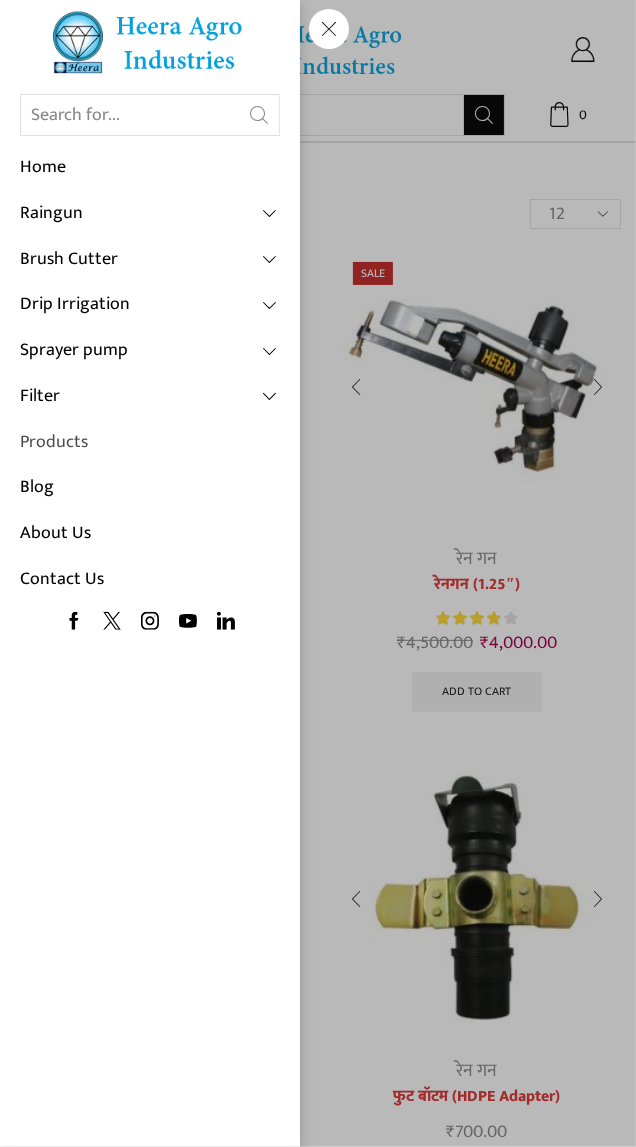 click on "Products" at bounding box center (150, 443) 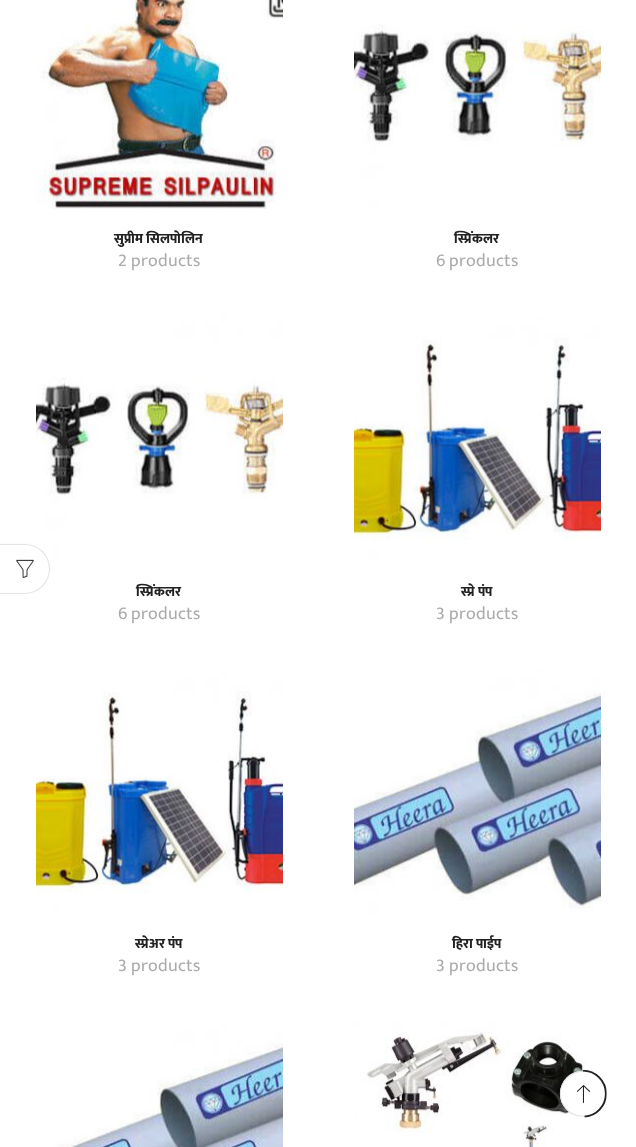 scroll, scrollTop: 5922, scrollLeft: 0, axis: vertical 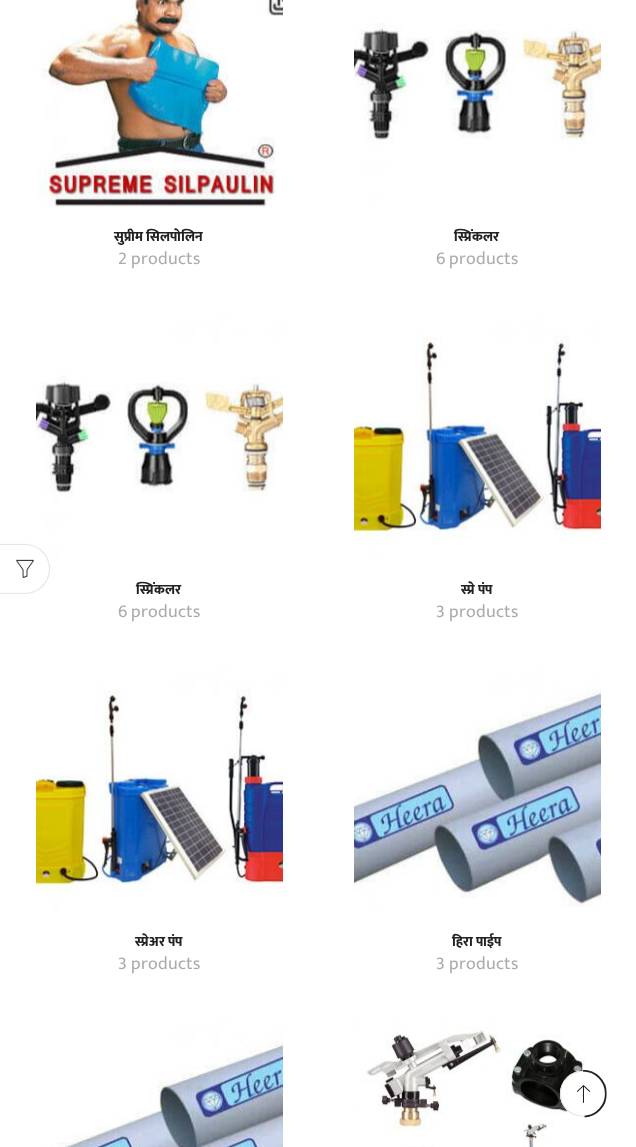 click at bounding box center [159, 437] 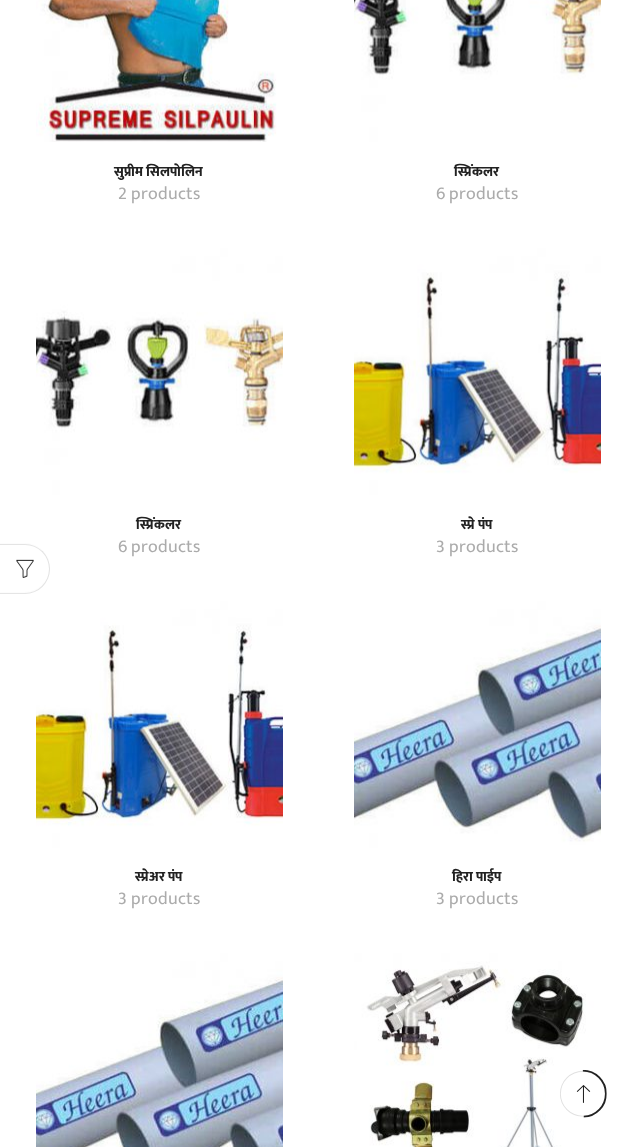 scroll, scrollTop: 6021, scrollLeft: 0, axis: vertical 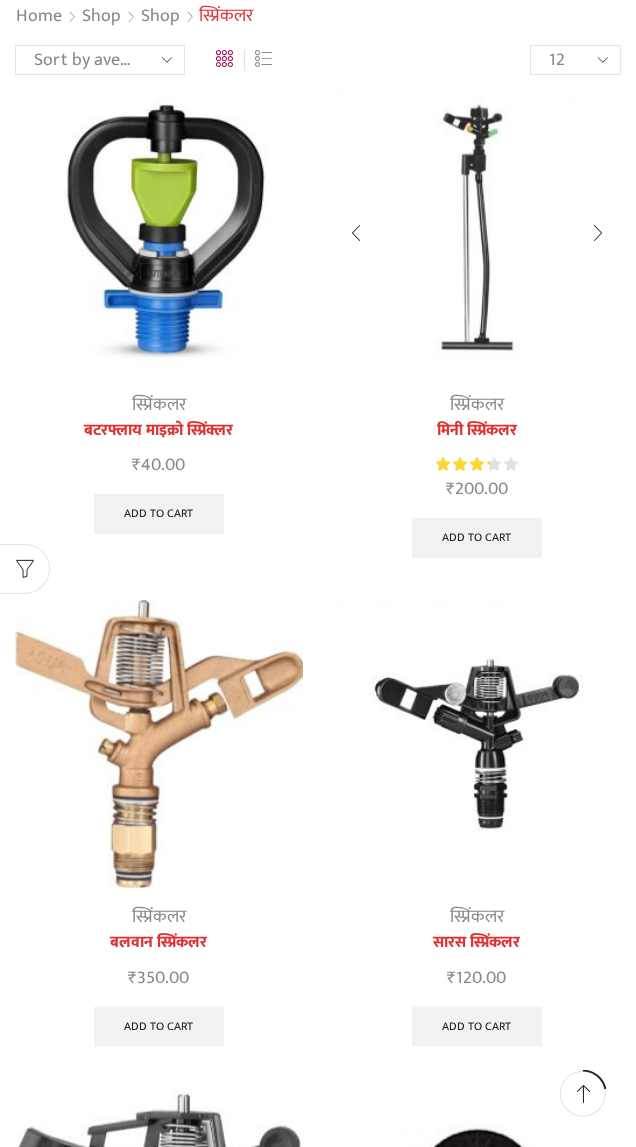 click on "मिनी स्प्रिंकलर" at bounding box center (477, 431) 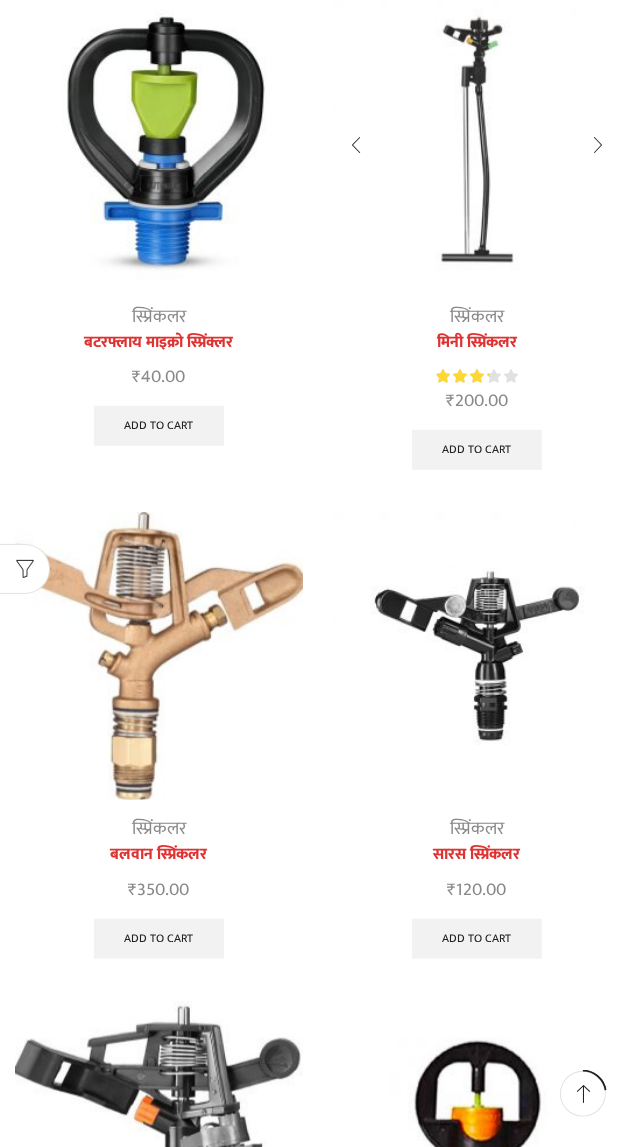 scroll, scrollTop: 253, scrollLeft: 0, axis: vertical 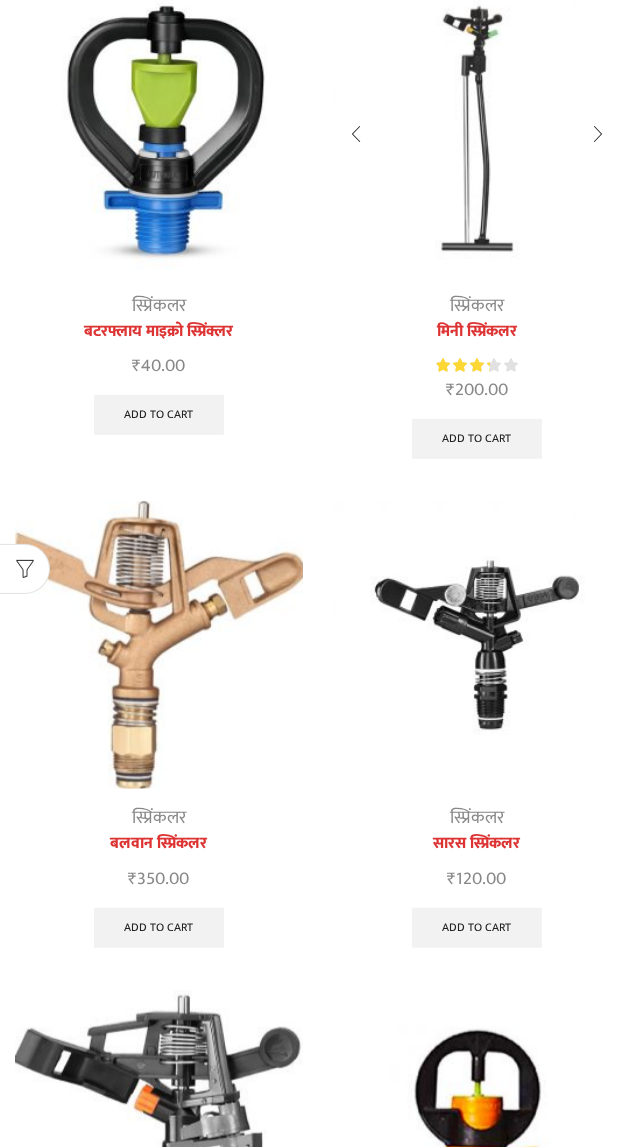 click at bounding box center (477, 645) 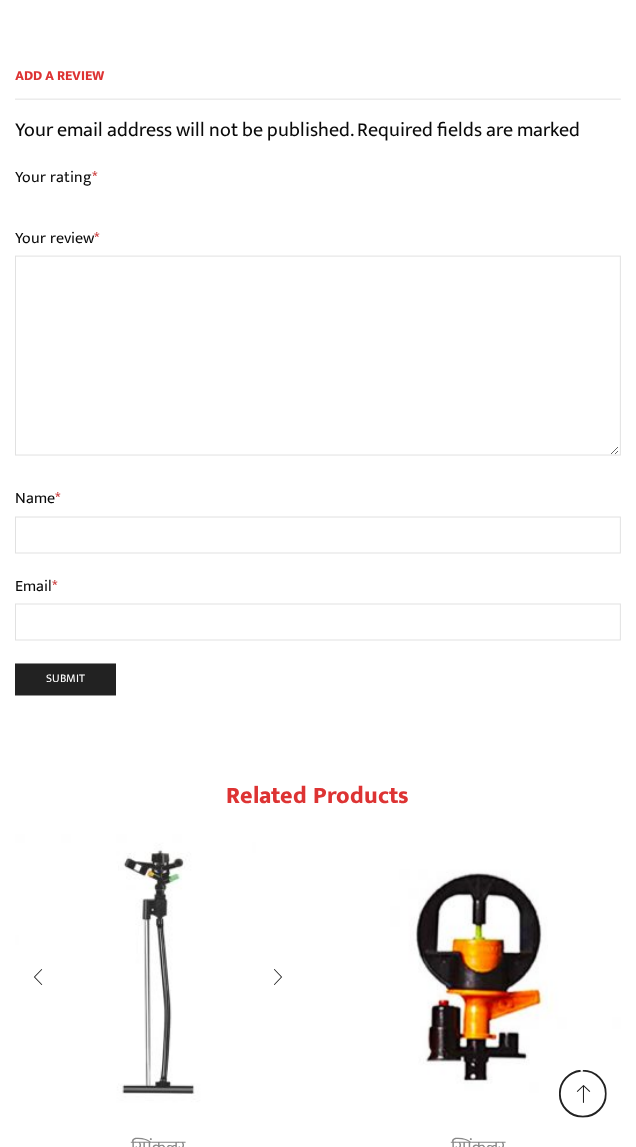 scroll, scrollTop: 9424, scrollLeft: 0, axis: vertical 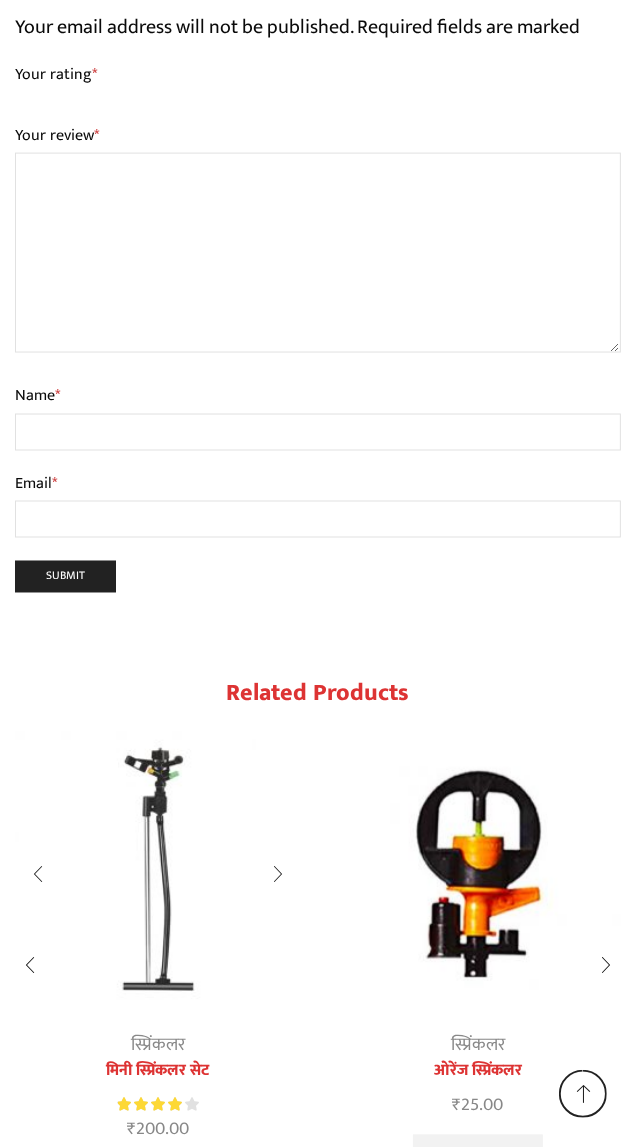 click at bounding box center (158, 874) 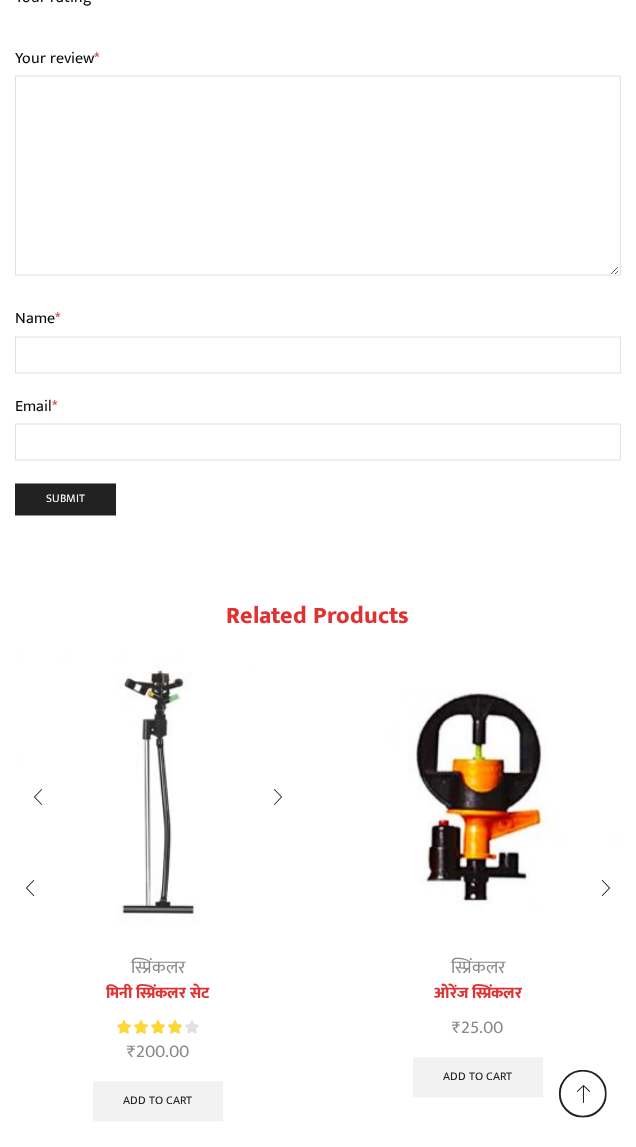 scroll, scrollTop: 9512, scrollLeft: 0, axis: vertical 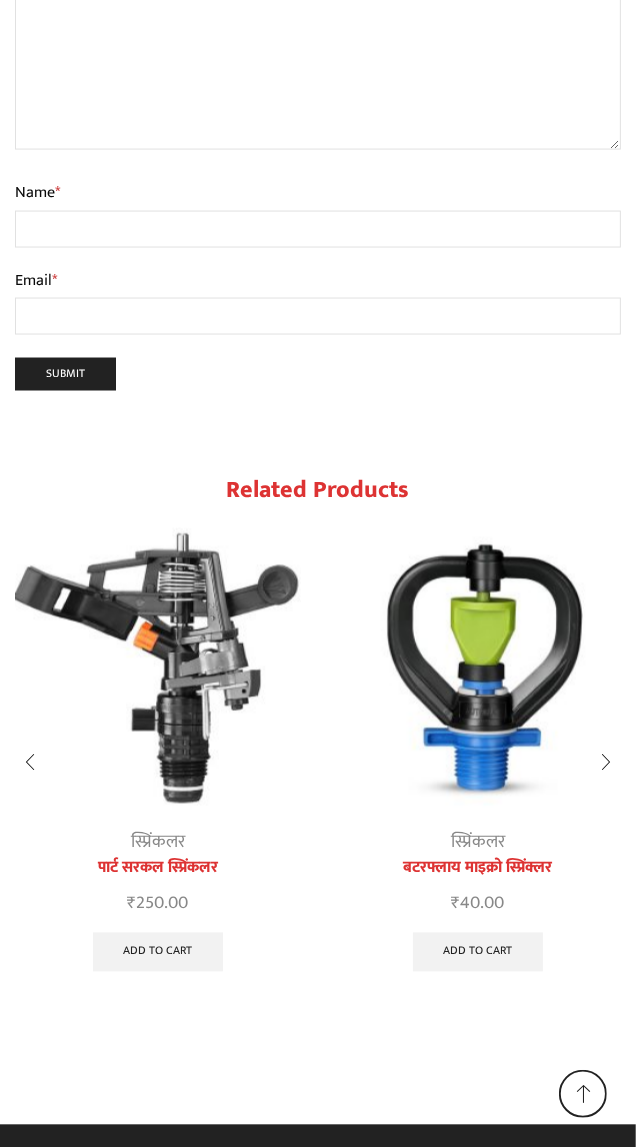 click at bounding box center (158, 671) 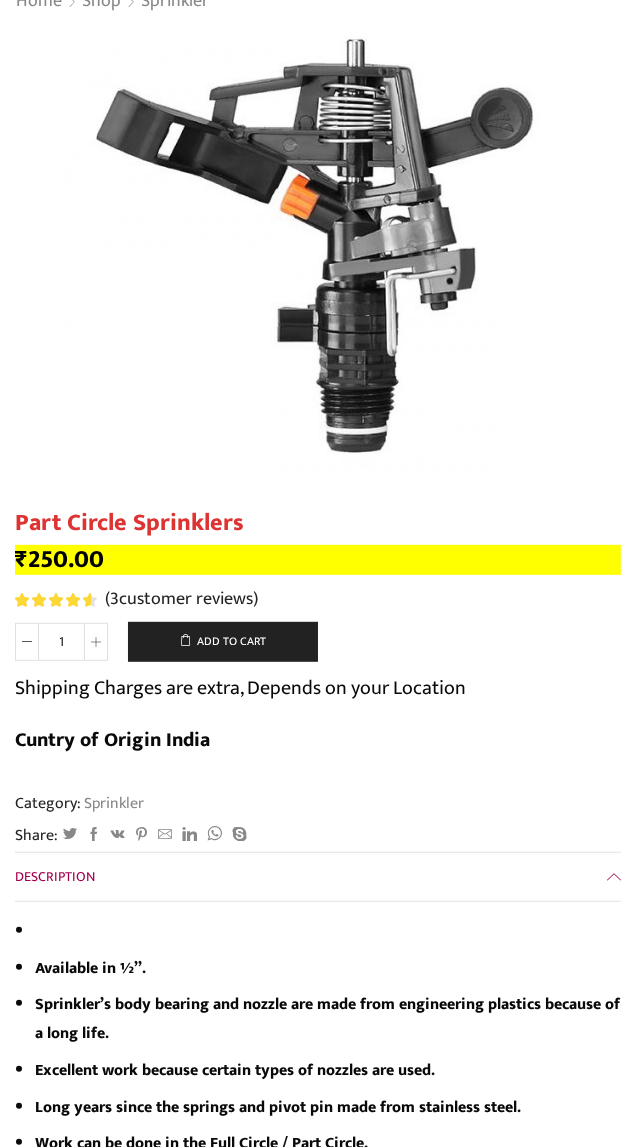 scroll, scrollTop: 0, scrollLeft: 0, axis: both 